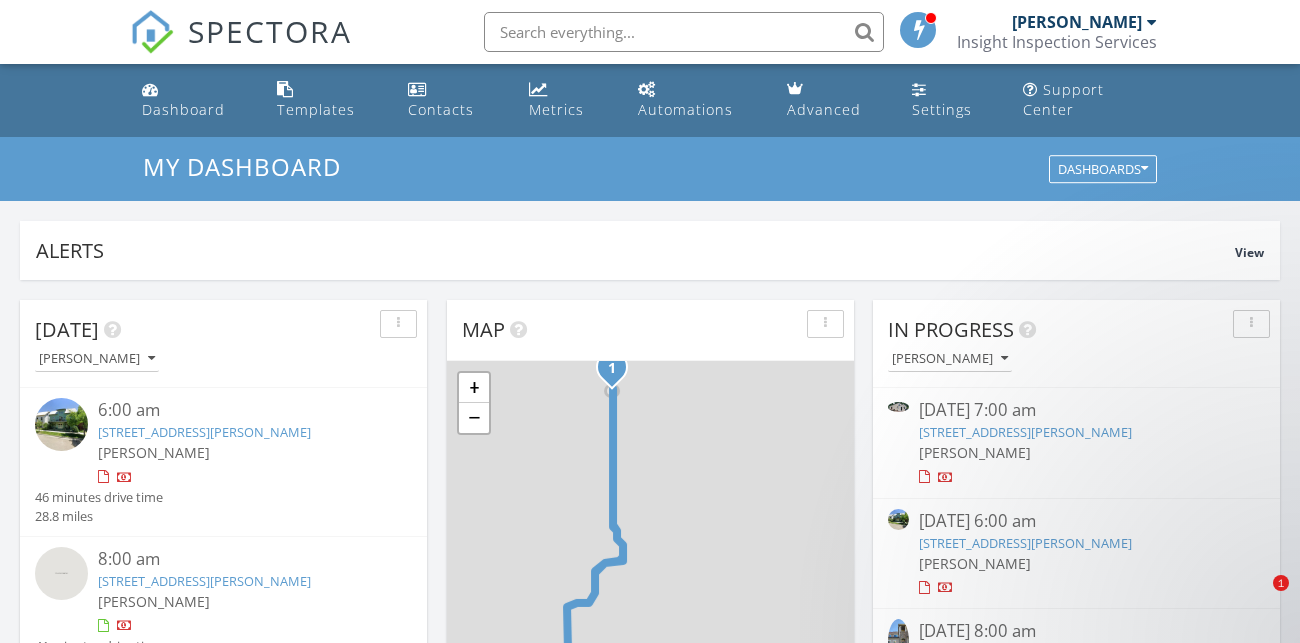 scroll, scrollTop: 1519, scrollLeft: 0, axis: vertical 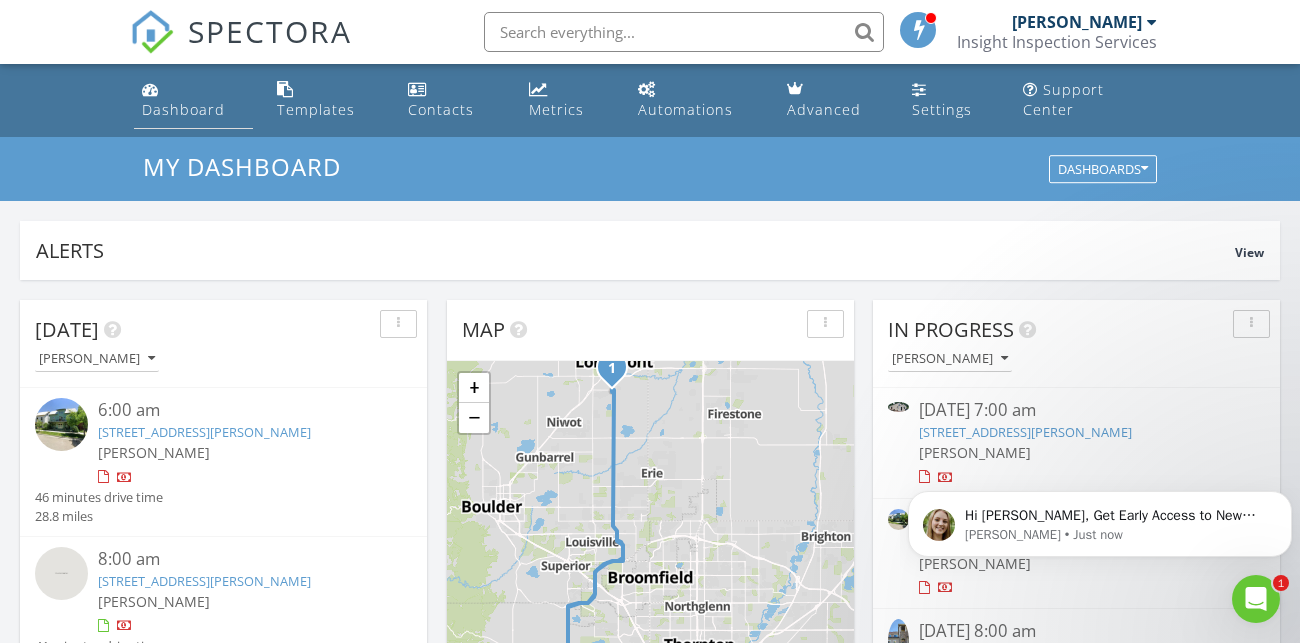 click on "Dashboard" at bounding box center (183, 109) 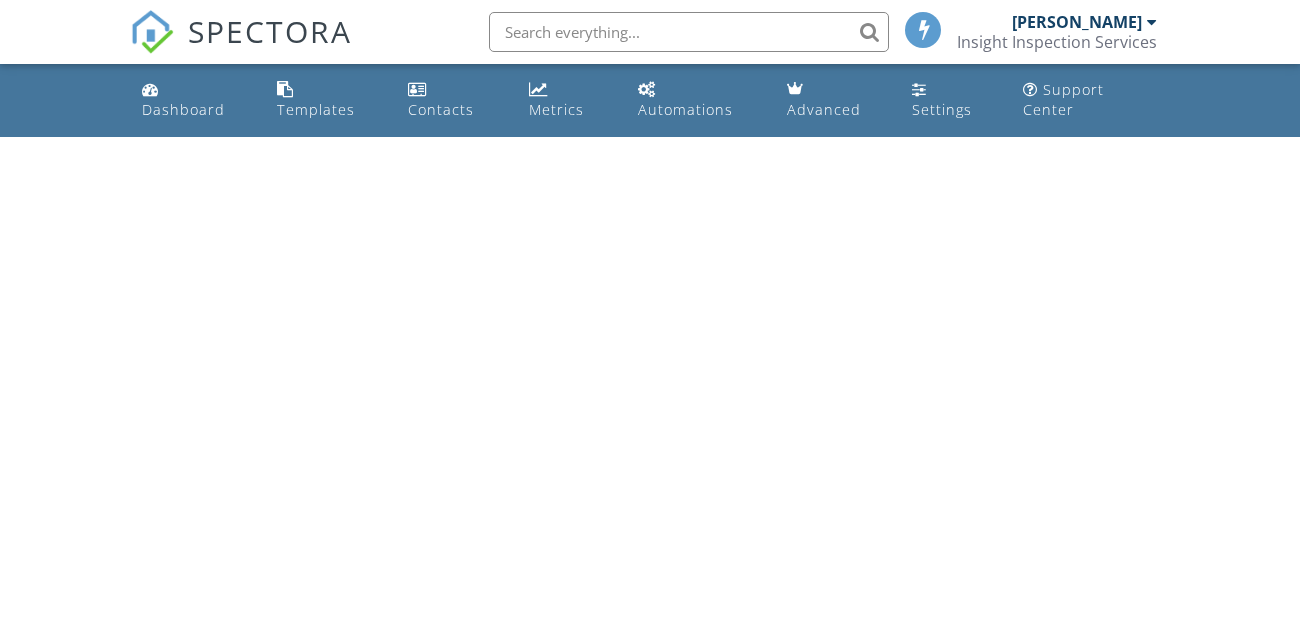 scroll, scrollTop: 0, scrollLeft: 0, axis: both 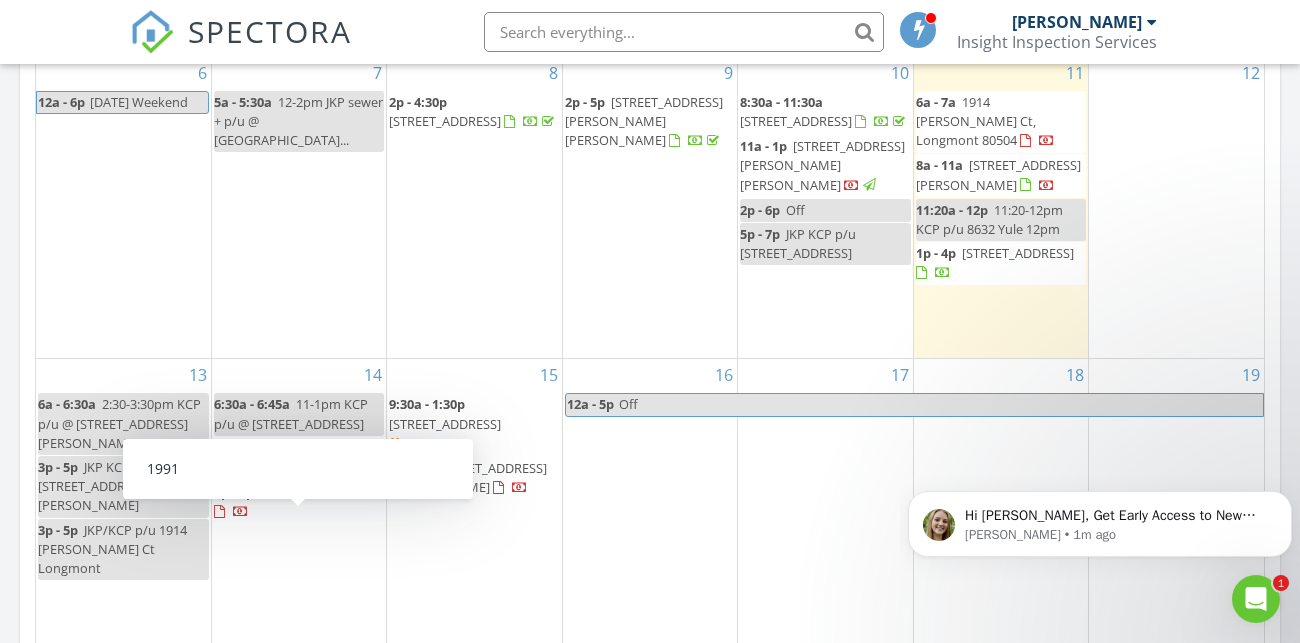 click on "[STREET_ADDRESS]" at bounding box center (316, 492) 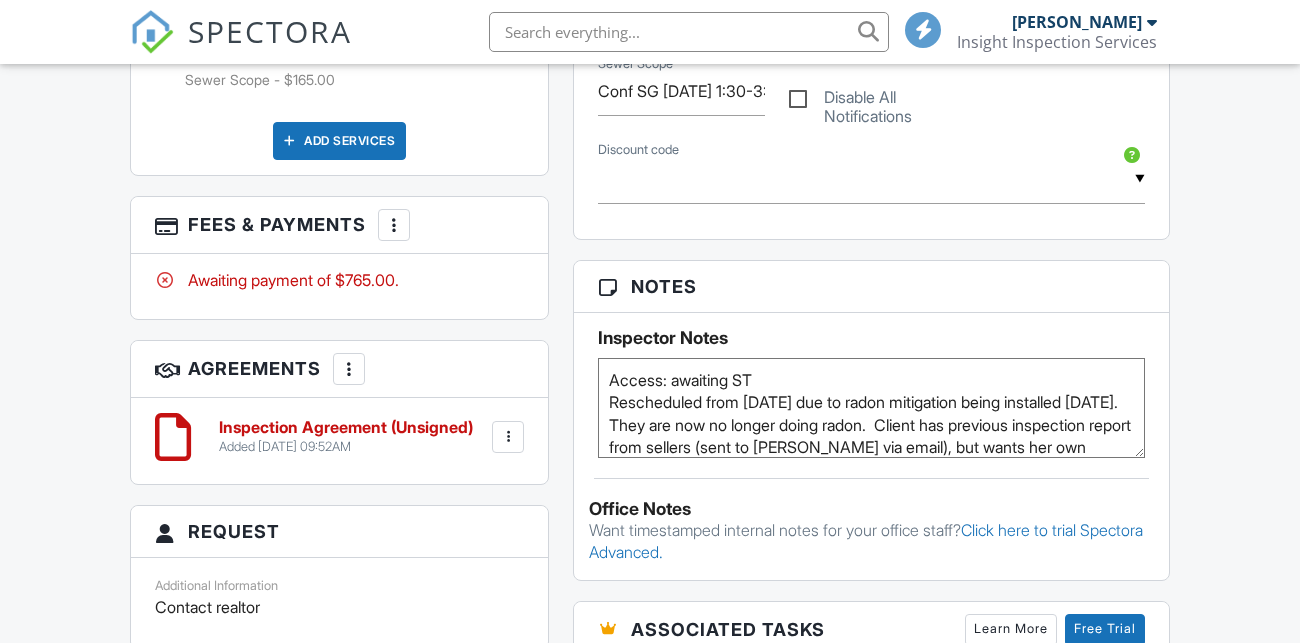 scroll, scrollTop: 0, scrollLeft: 0, axis: both 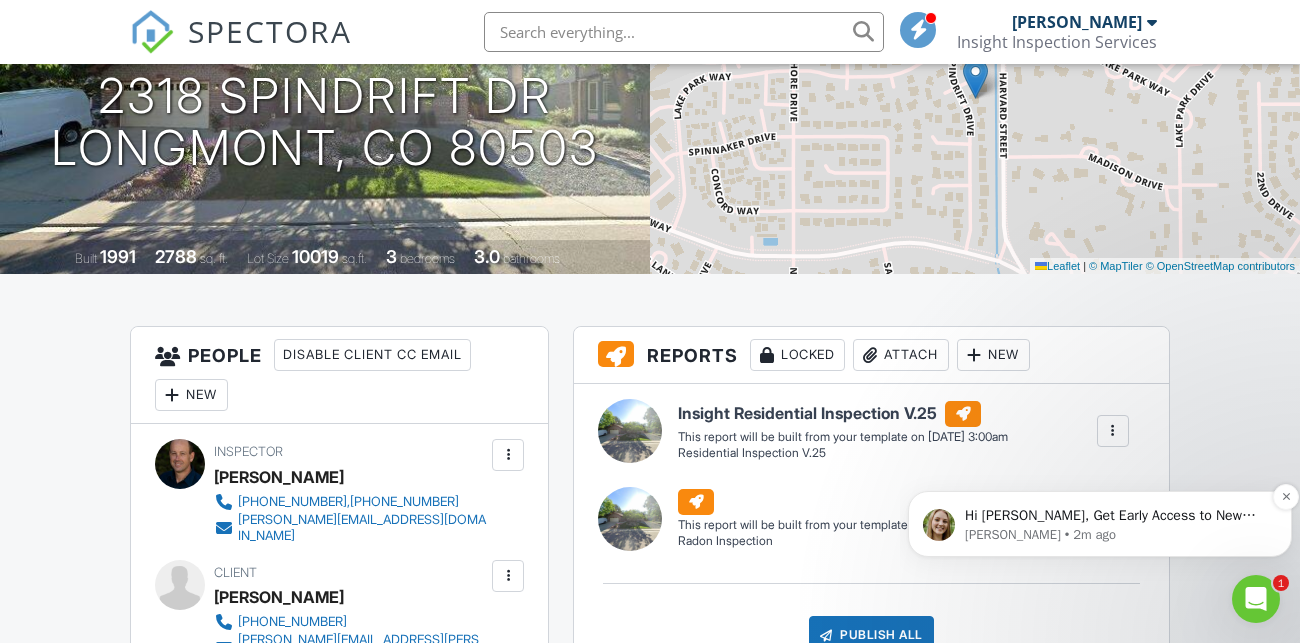 click on "Hi John, Get Early Access to New Report Writing Features &amp; Updates Want to be the first to try Spectora’s latest updates? Join our early access group and be the first to use new features before they’re released. Features and updates coming soon that you will get early access to include: Update: The upgraded Rapid Fire Camera, New: Photo preview before adding images to a report, New: The .5 camera lens" at bounding box center (1116, 516) 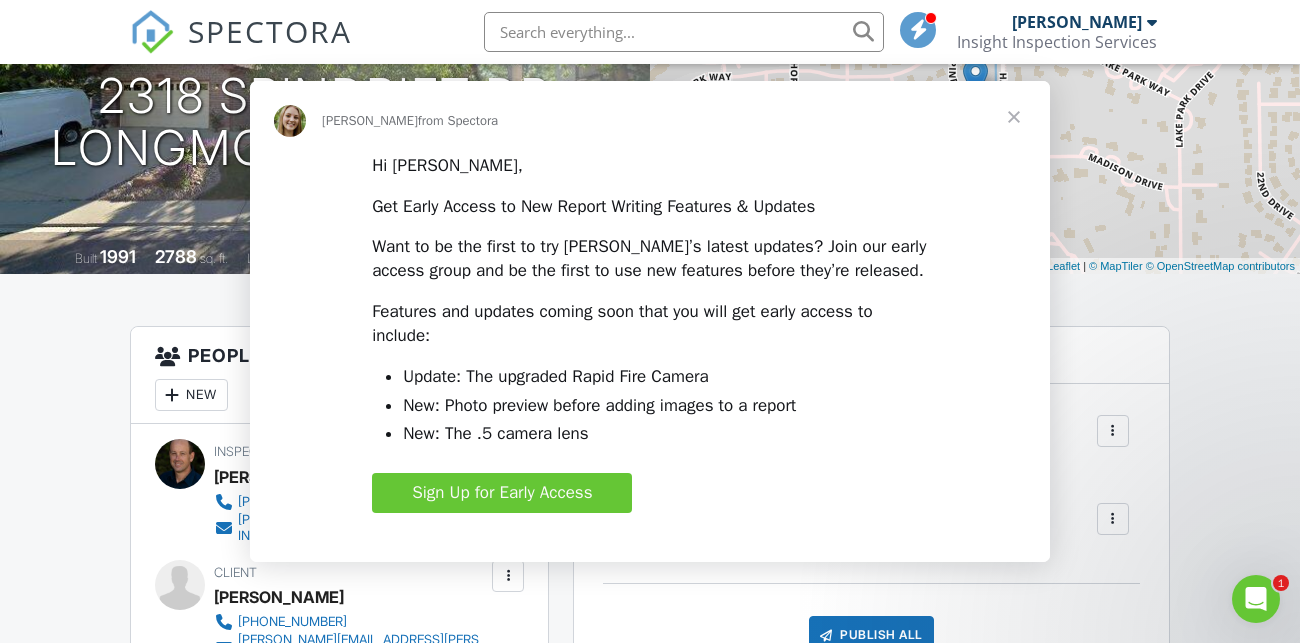 scroll, scrollTop: 0, scrollLeft: 0, axis: both 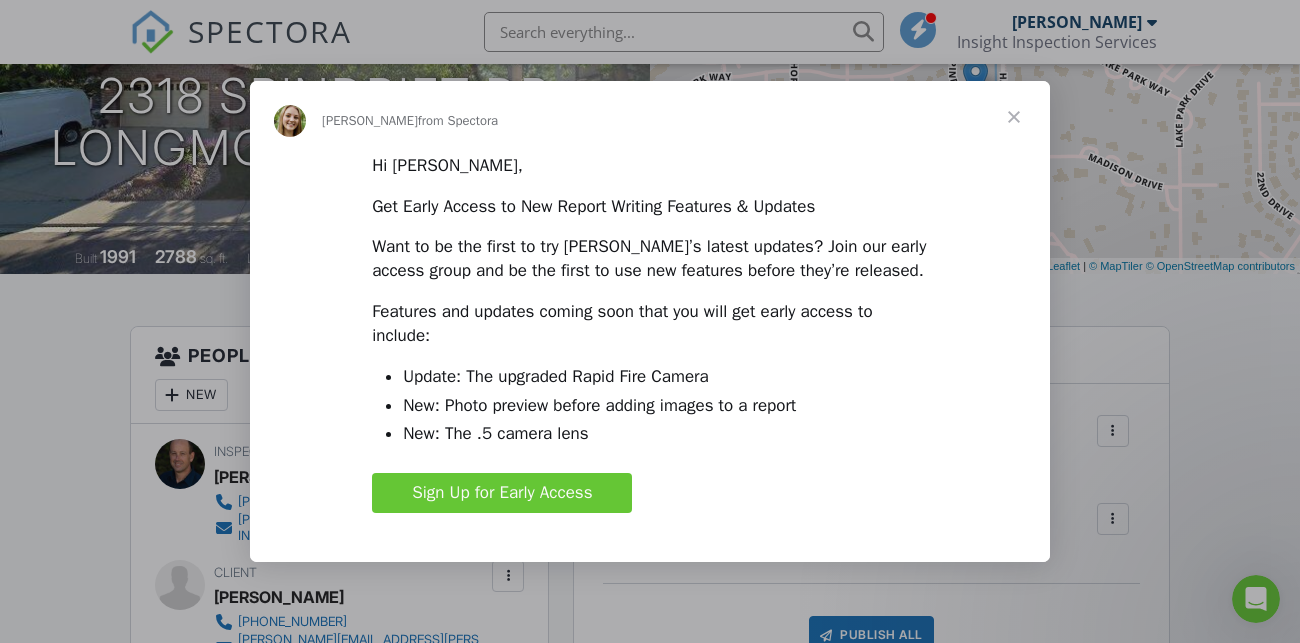 click on "Sign Up for Early Access" at bounding box center [502, 492] 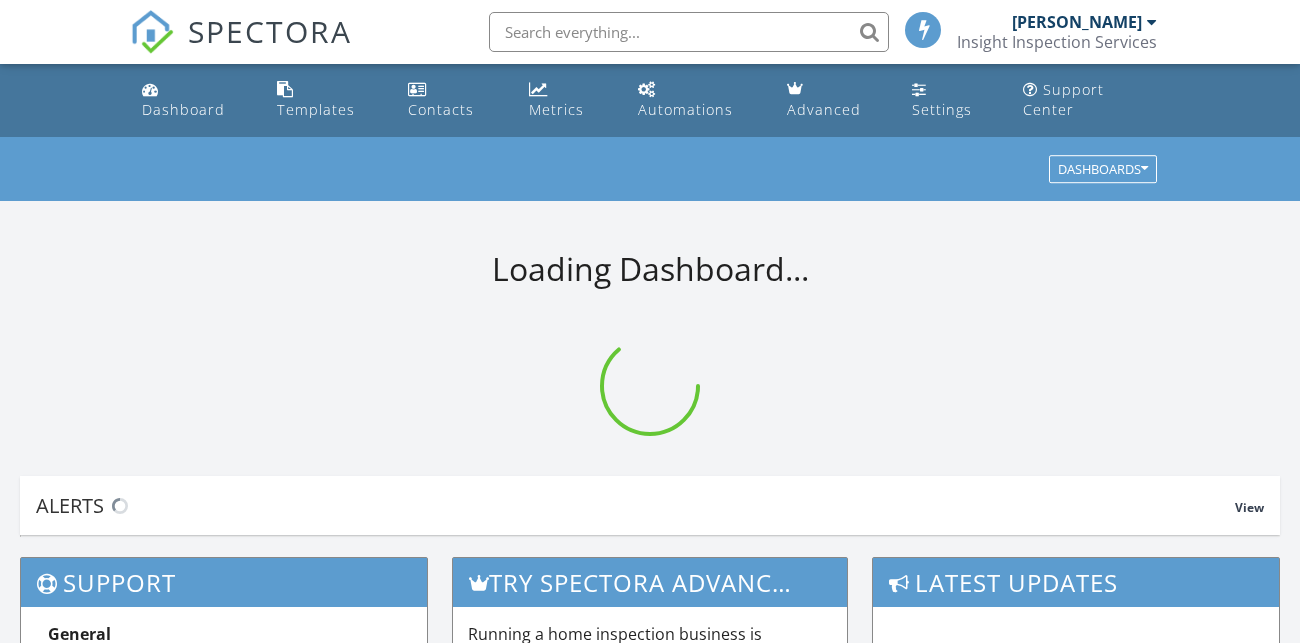 scroll, scrollTop: 0, scrollLeft: 0, axis: both 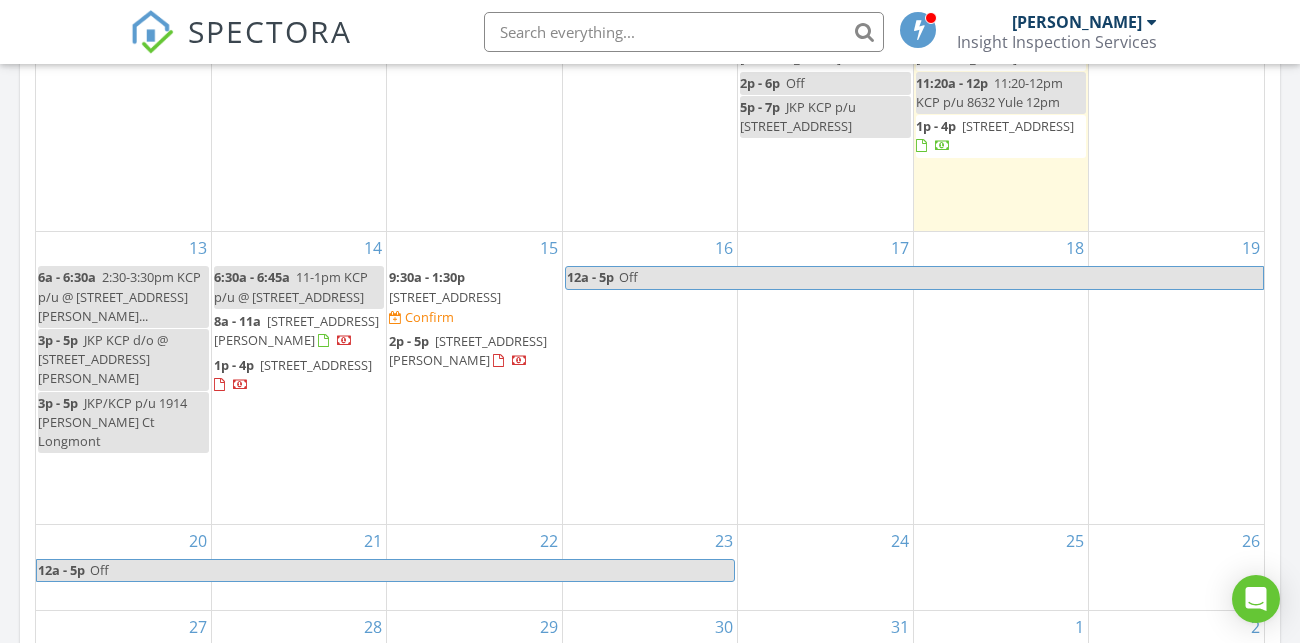 click on "336 Olympia Ave, Longmont 80504" at bounding box center (445, 297) 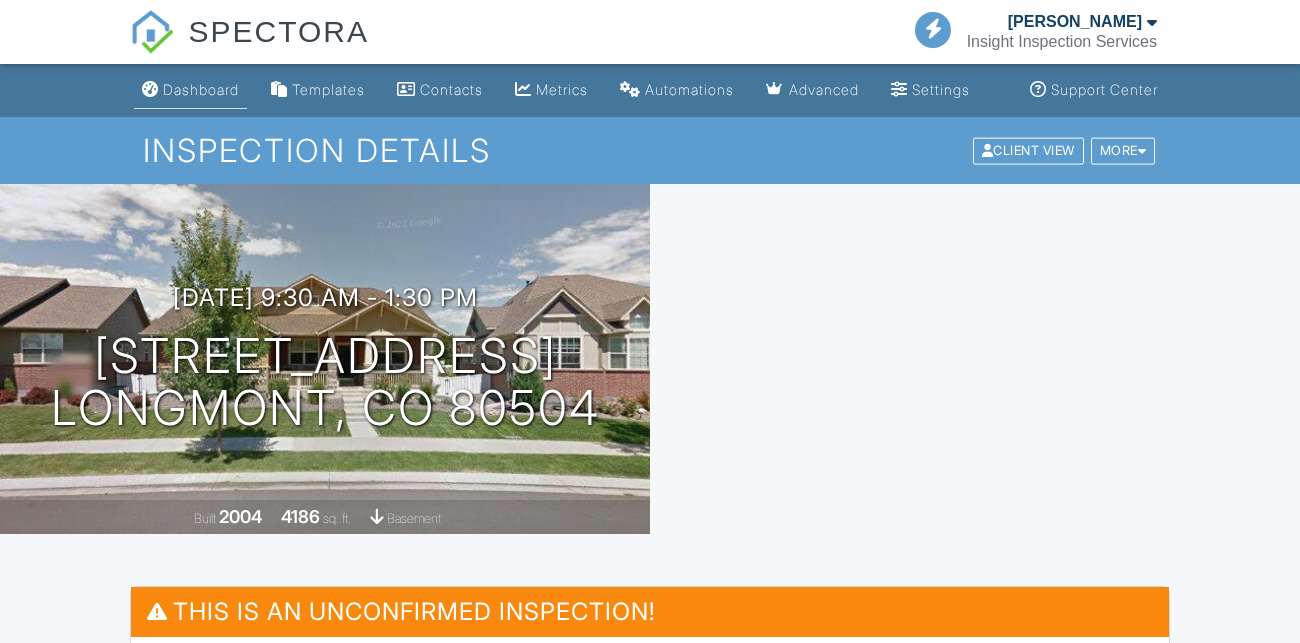 scroll, scrollTop: 0, scrollLeft: 0, axis: both 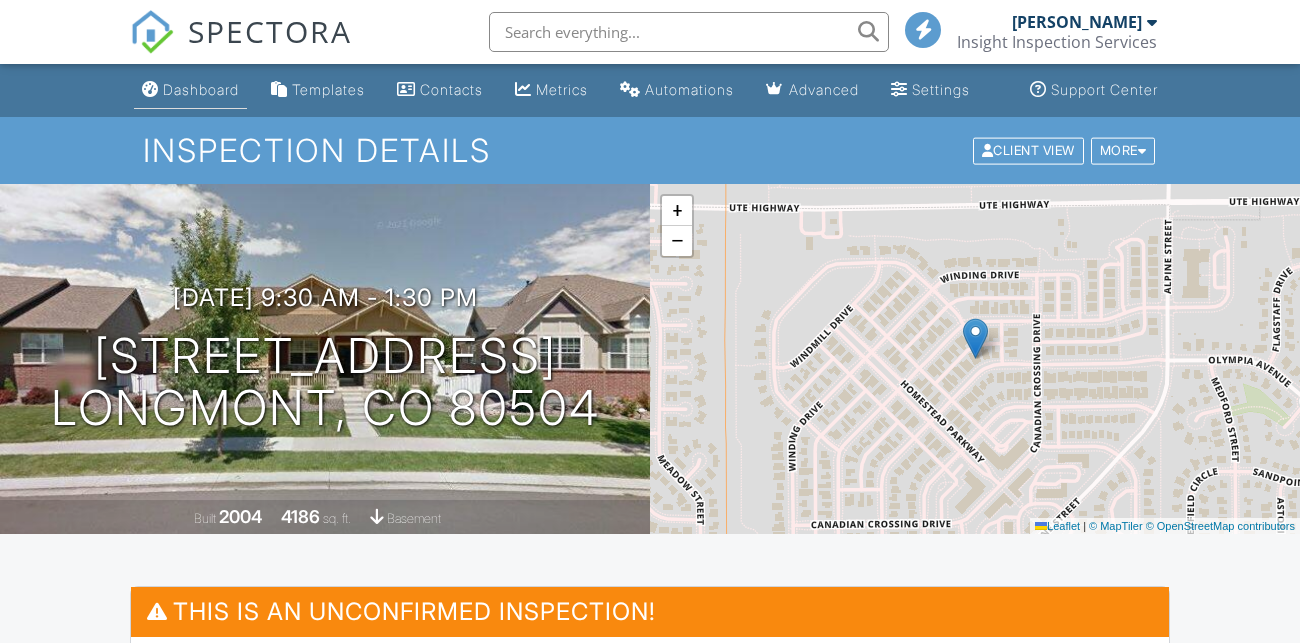 click on "Dashboard" at bounding box center (190, 90) 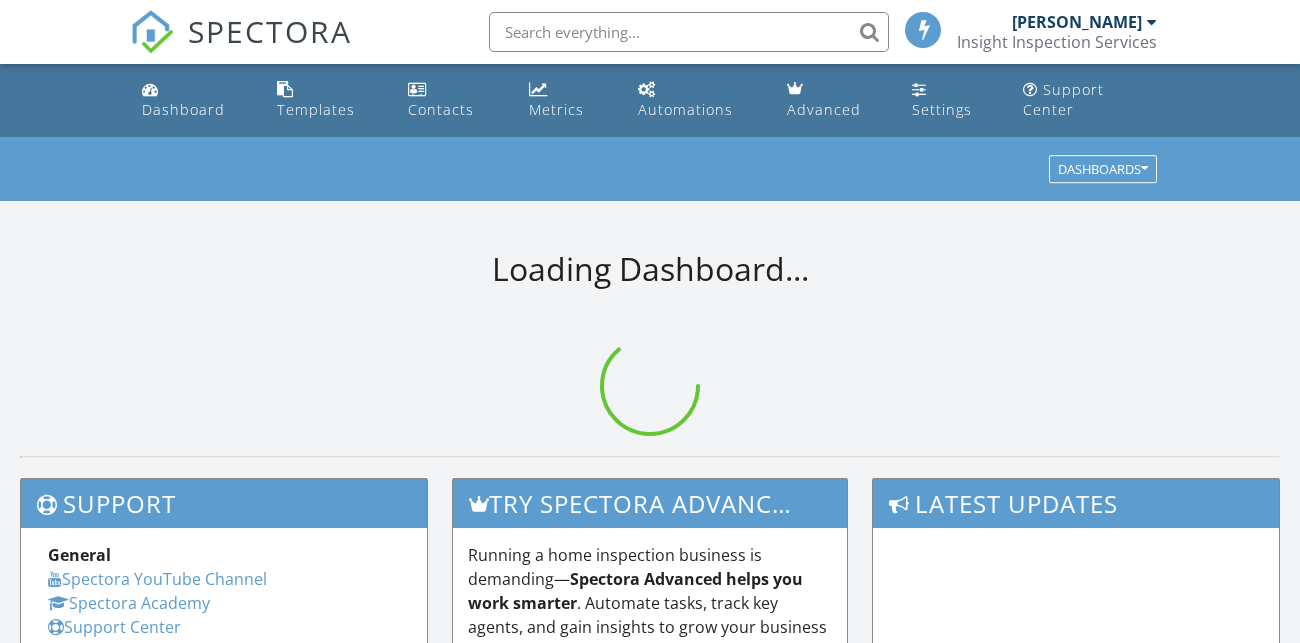 scroll, scrollTop: 0, scrollLeft: 0, axis: both 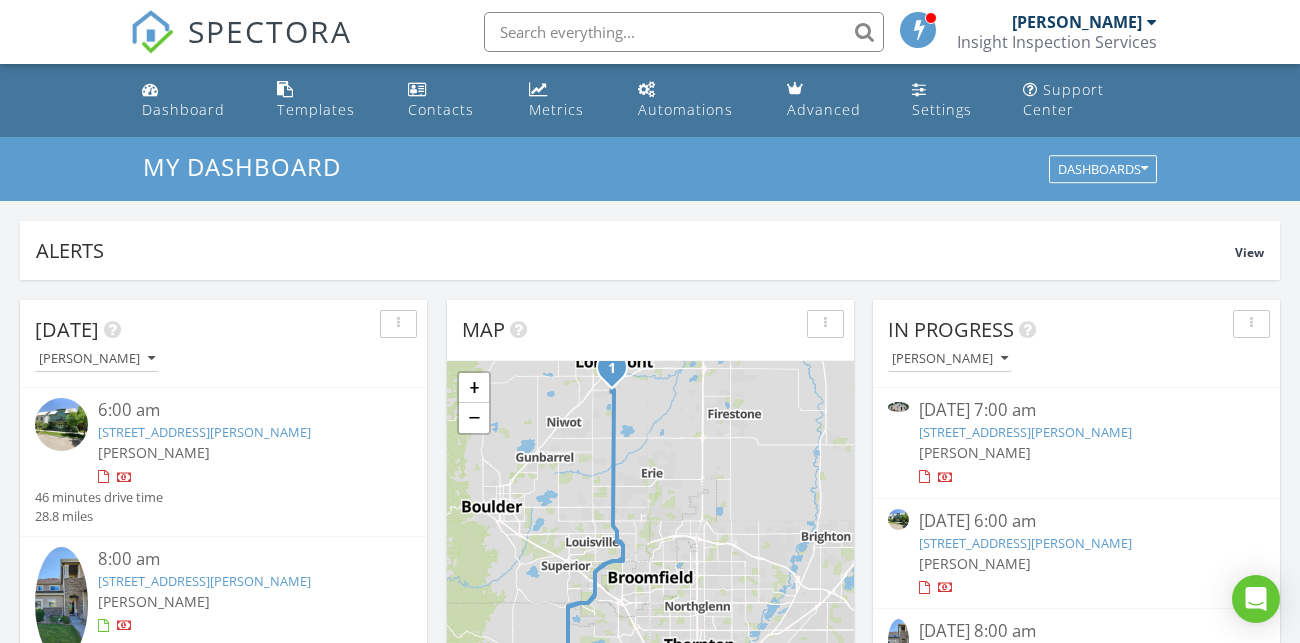 click at bounding box center [684, 32] 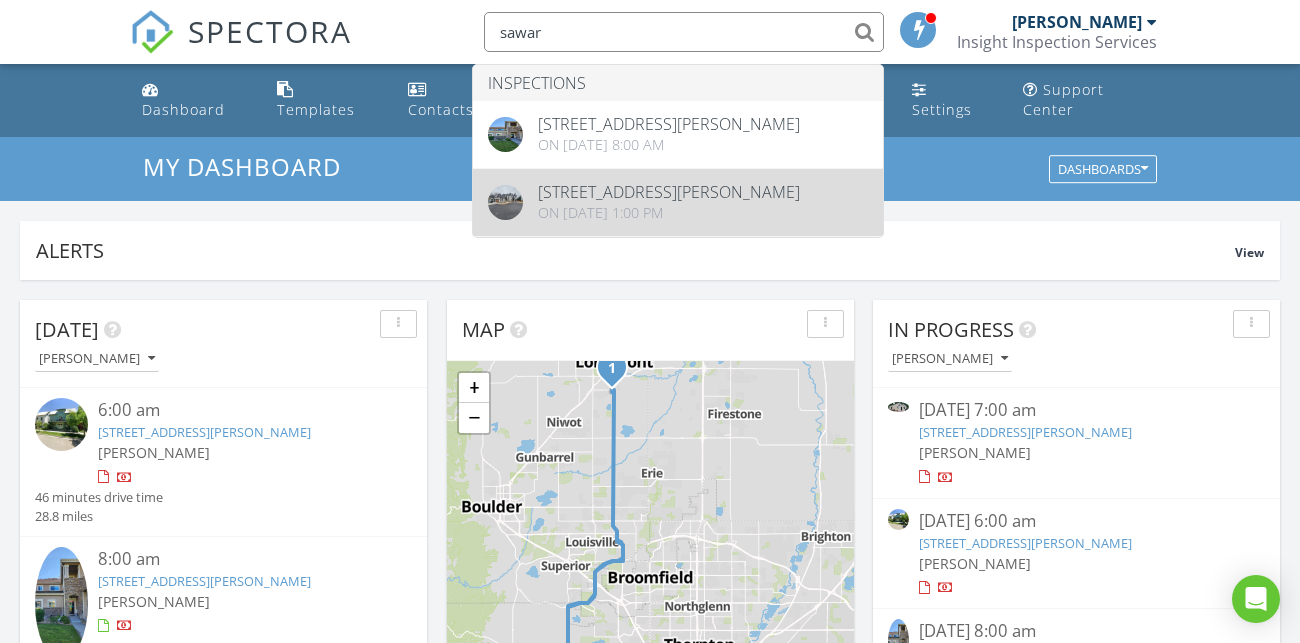 type on "sawar" 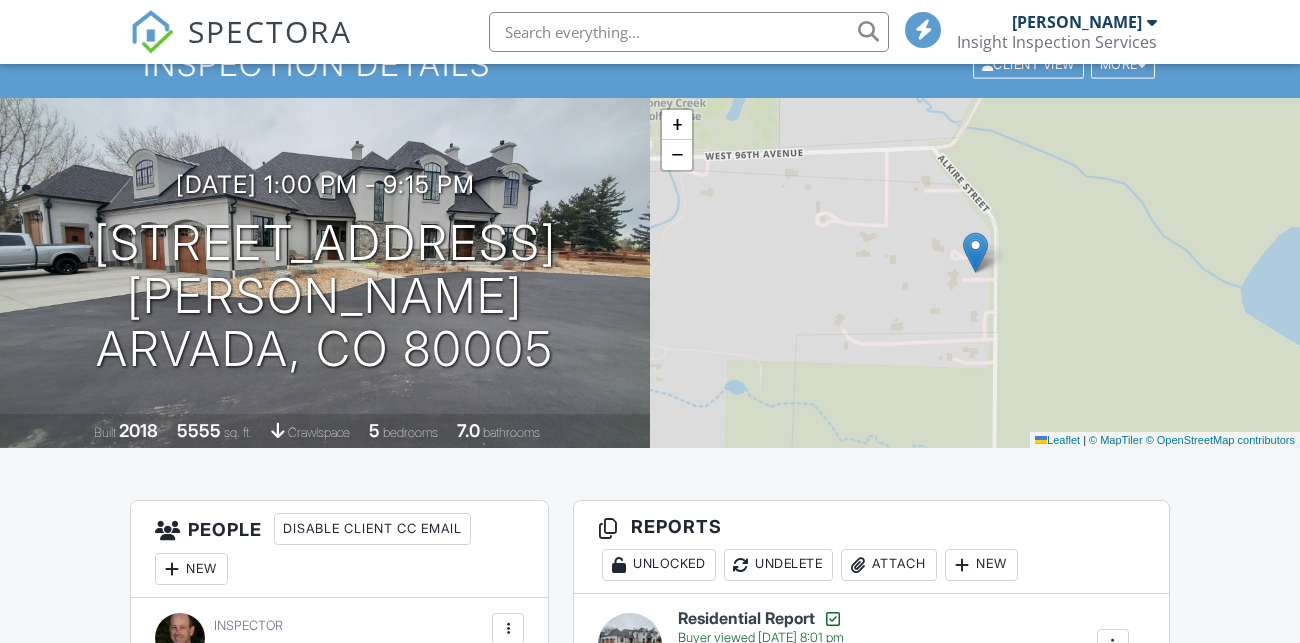 scroll, scrollTop: 330, scrollLeft: 0, axis: vertical 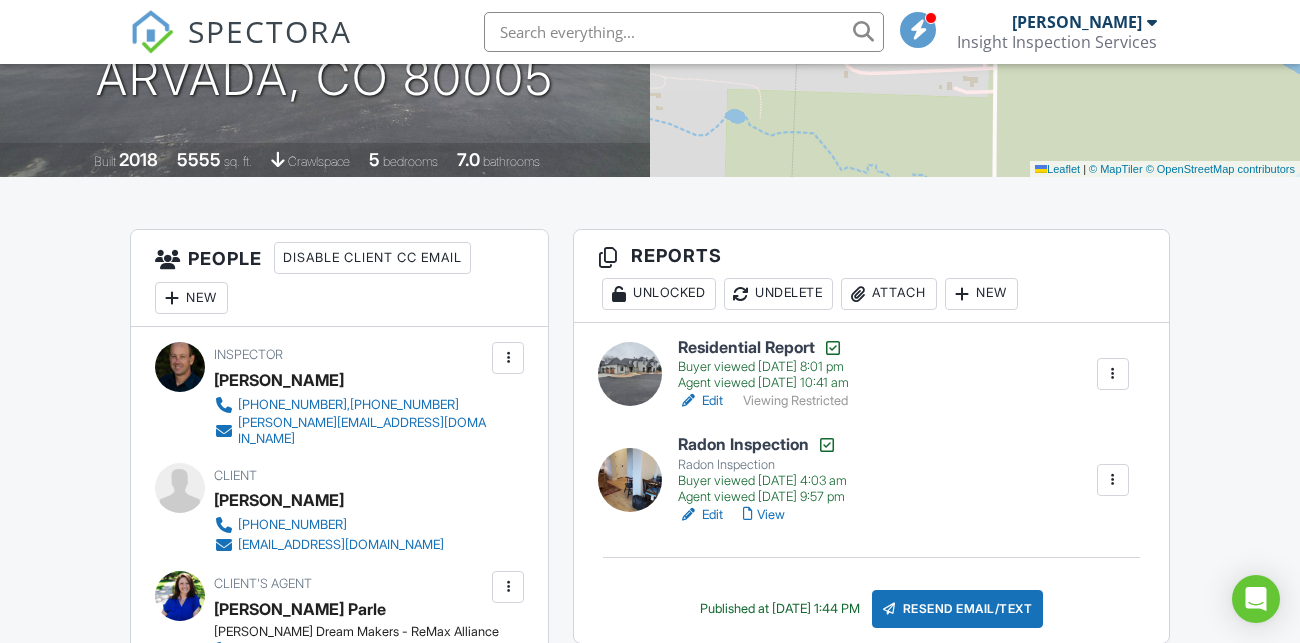 drag, startPoint x: 355, startPoint y: 512, endPoint x: 218, endPoint y: 518, distance: 137.13132 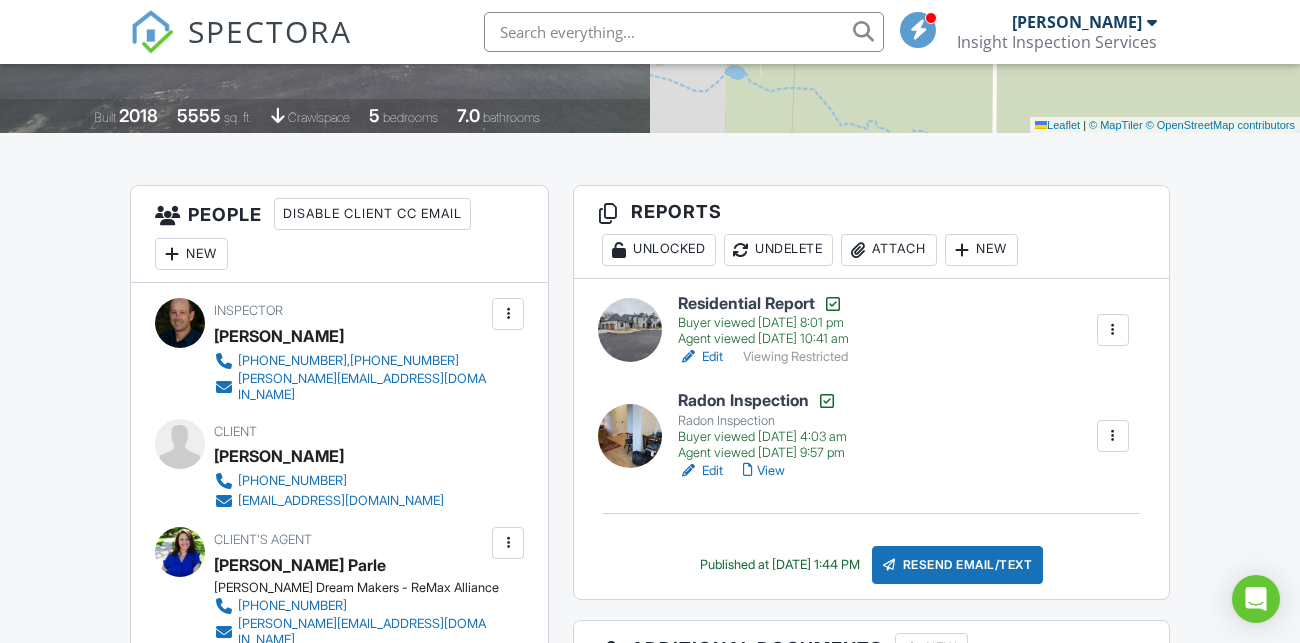 scroll, scrollTop: 0, scrollLeft: 0, axis: both 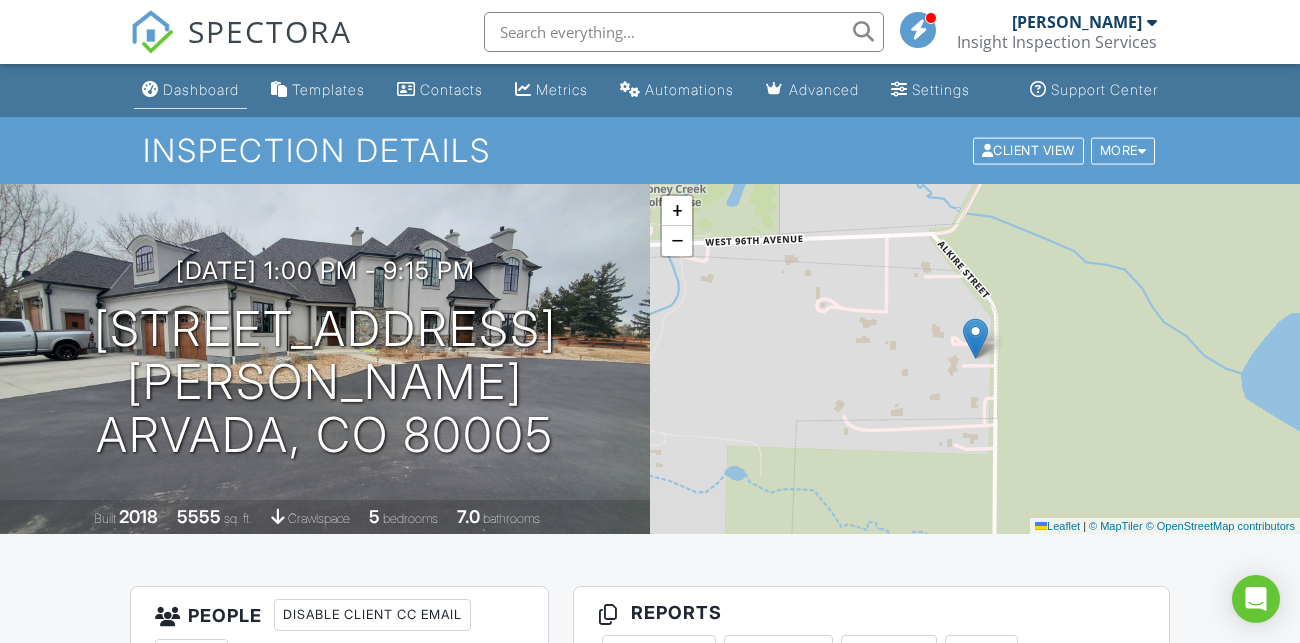 click on "Dashboard" at bounding box center [190, 90] 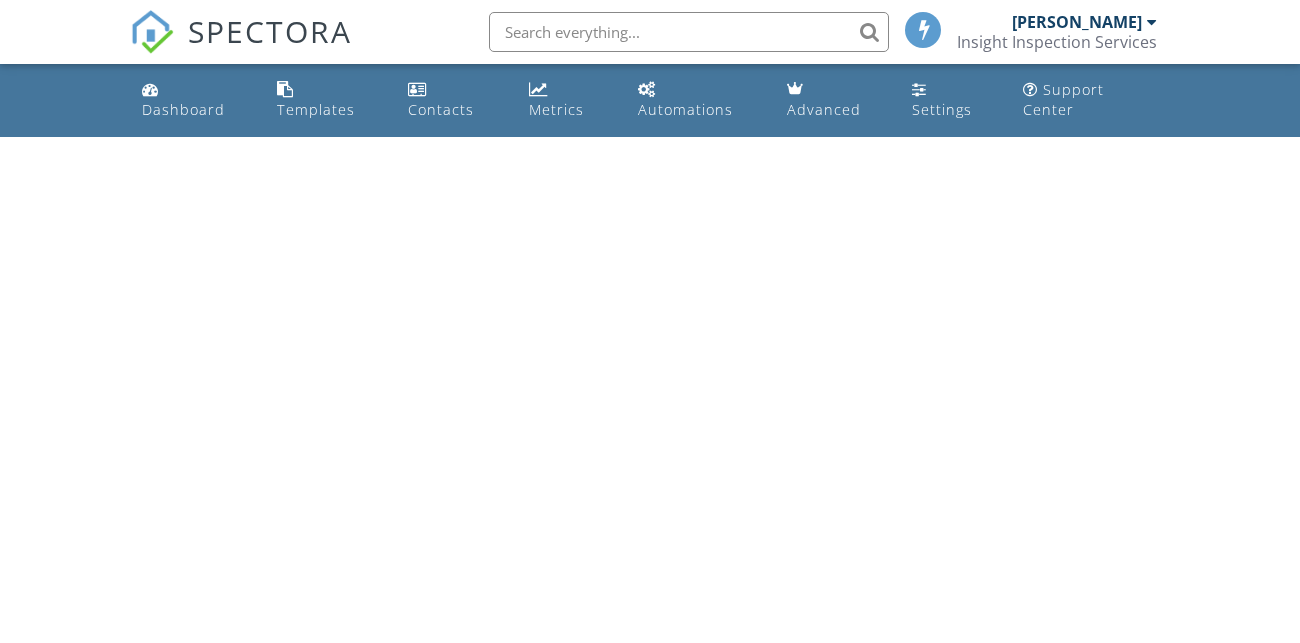scroll, scrollTop: 0, scrollLeft: 0, axis: both 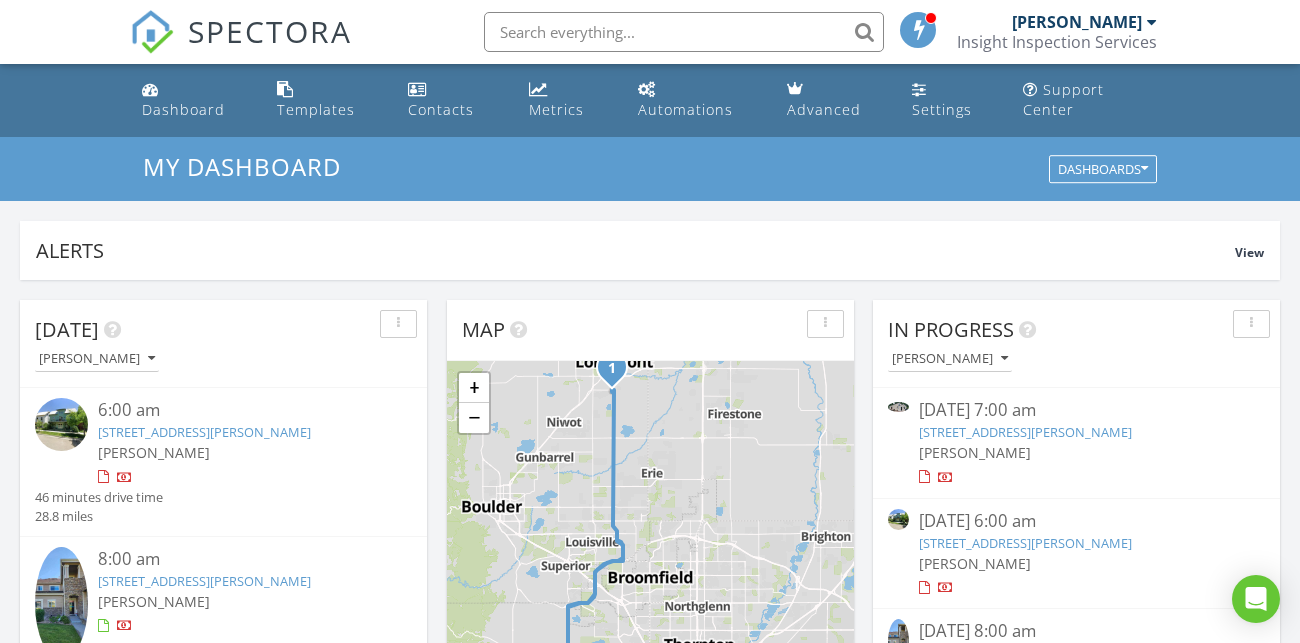 click at bounding box center (684, 32) 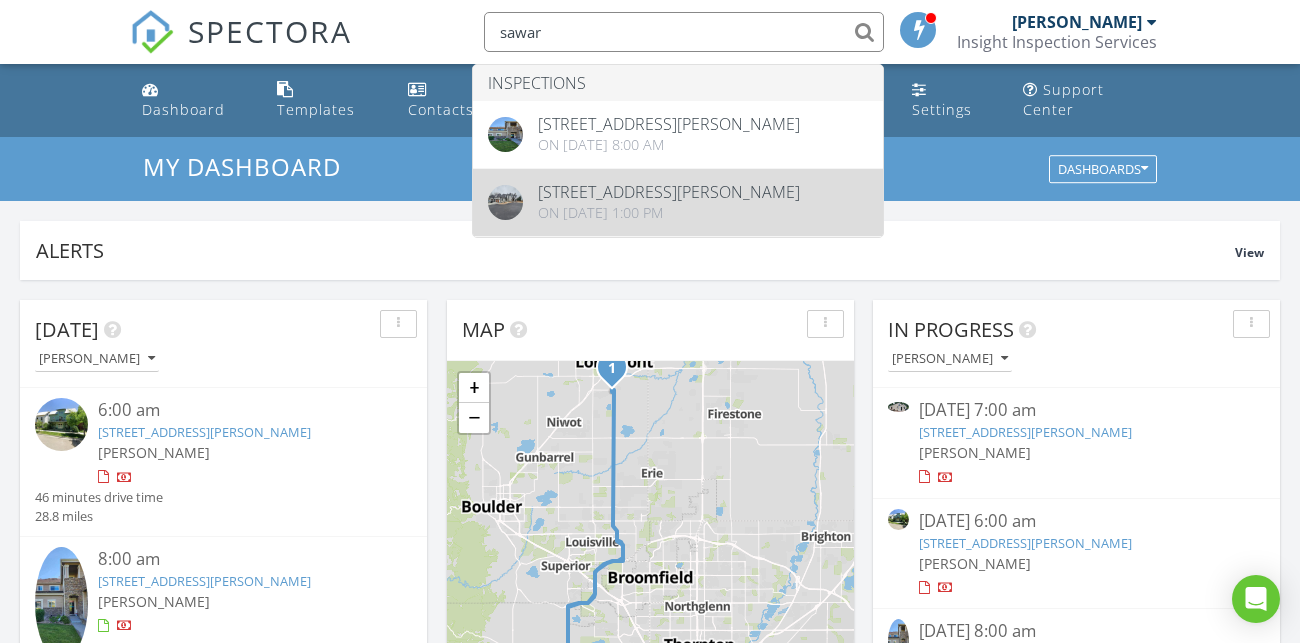 type on "sawar" 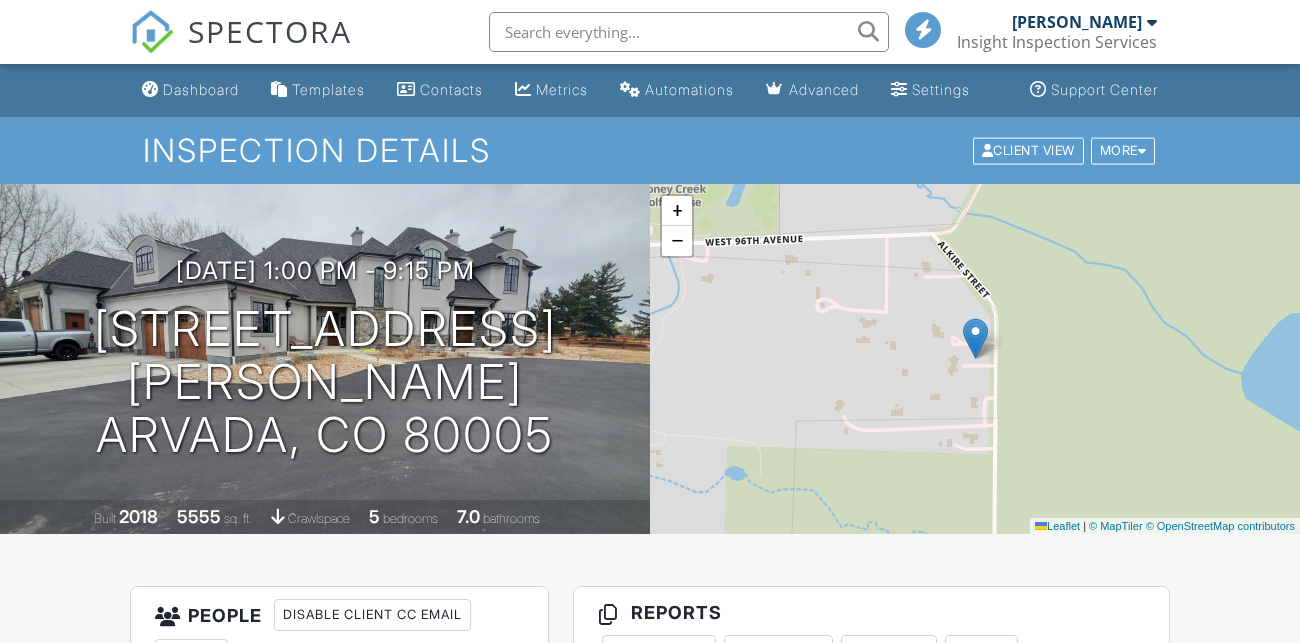 scroll, scrollTop: 0, scrollLeft: 0, axis: both 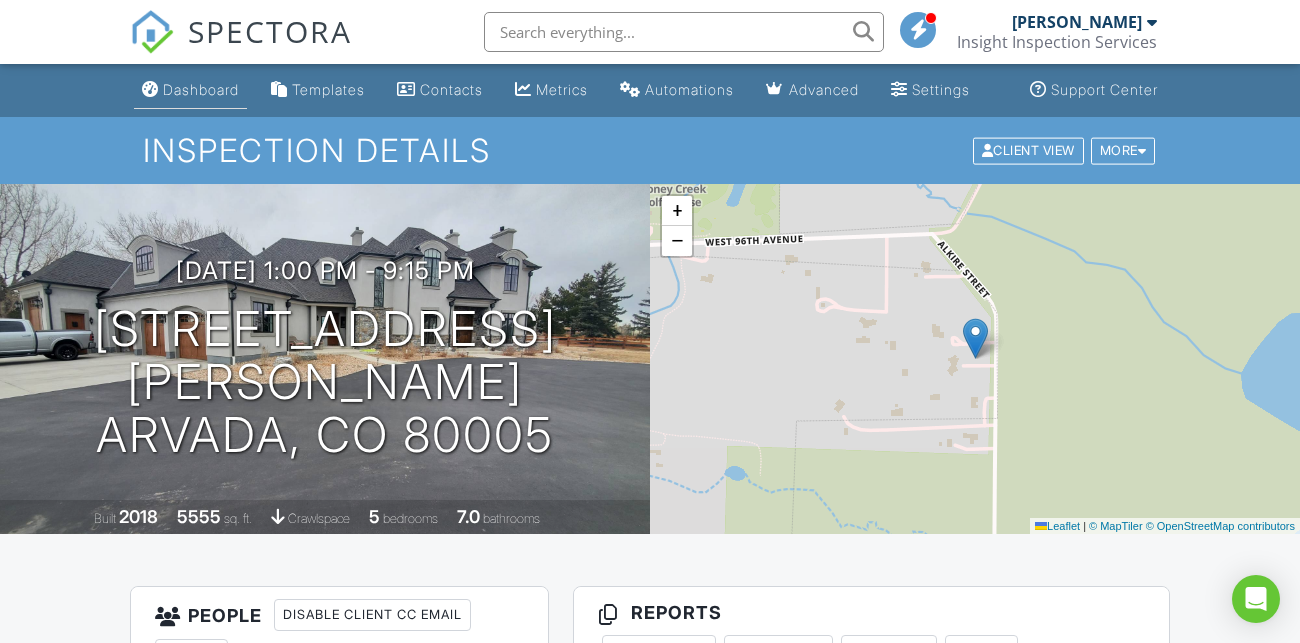 click on "Dashboard" at bounding box center (201, 89) 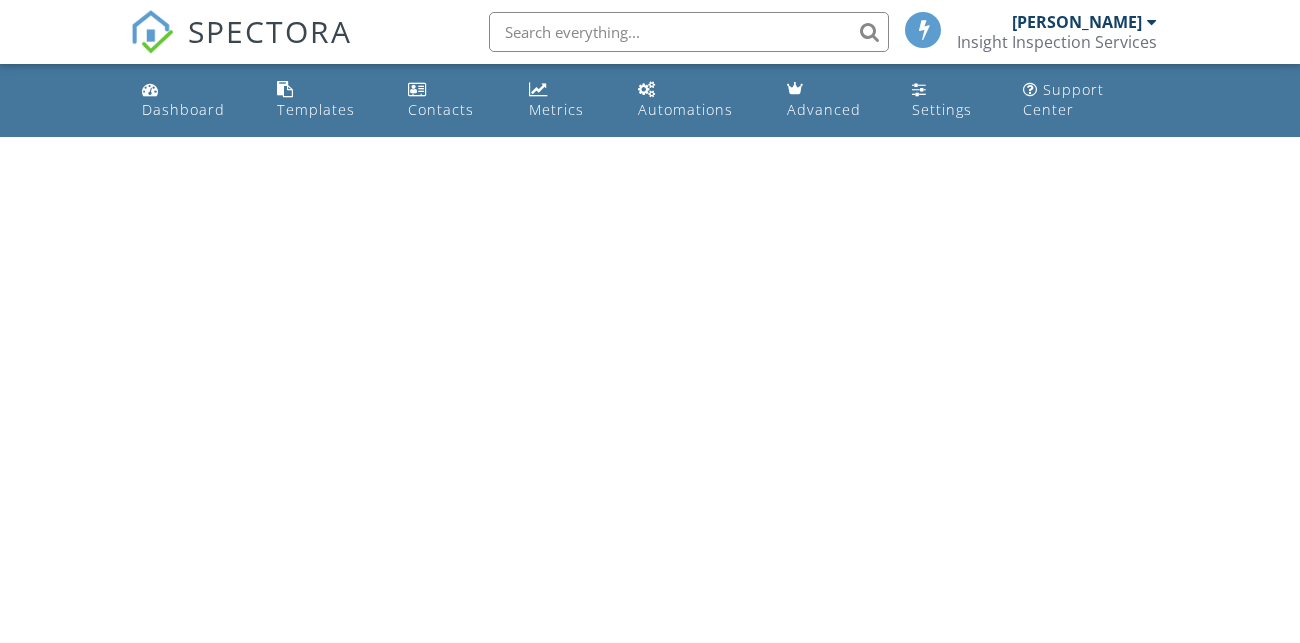 scroll, scrollTop: 0, scrollLeft: 0, axis: both 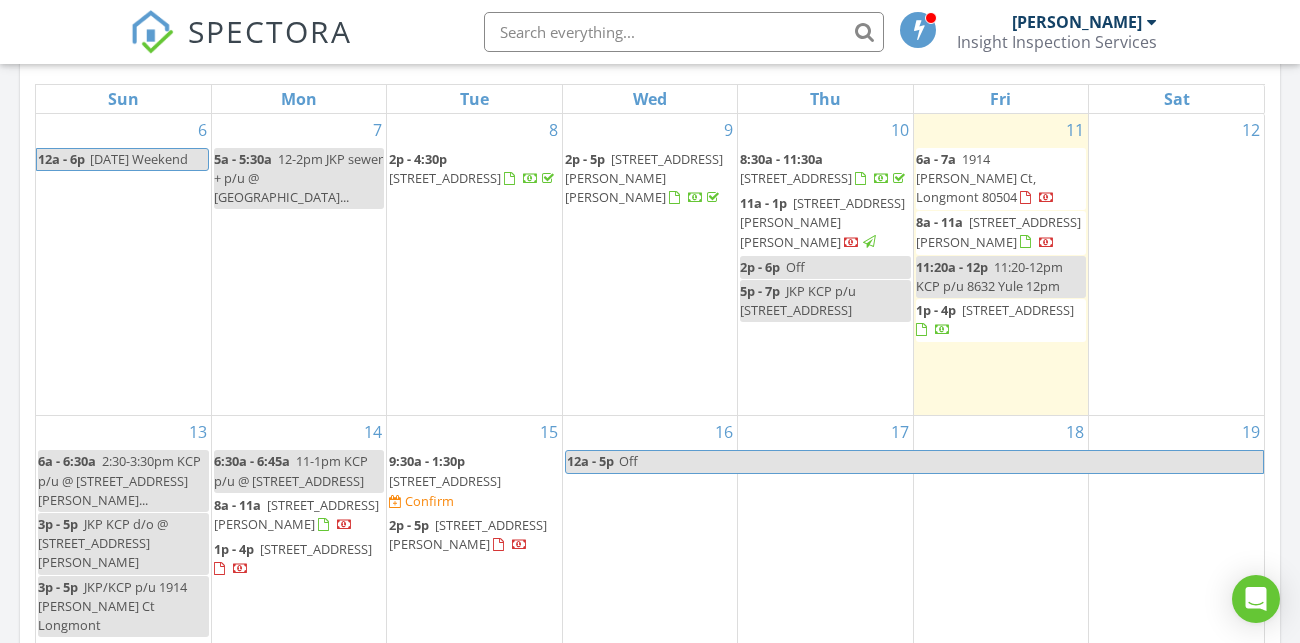 click on "6202 Kilmer Loop #202, Golden 80403" at bounding box center [998, 231] 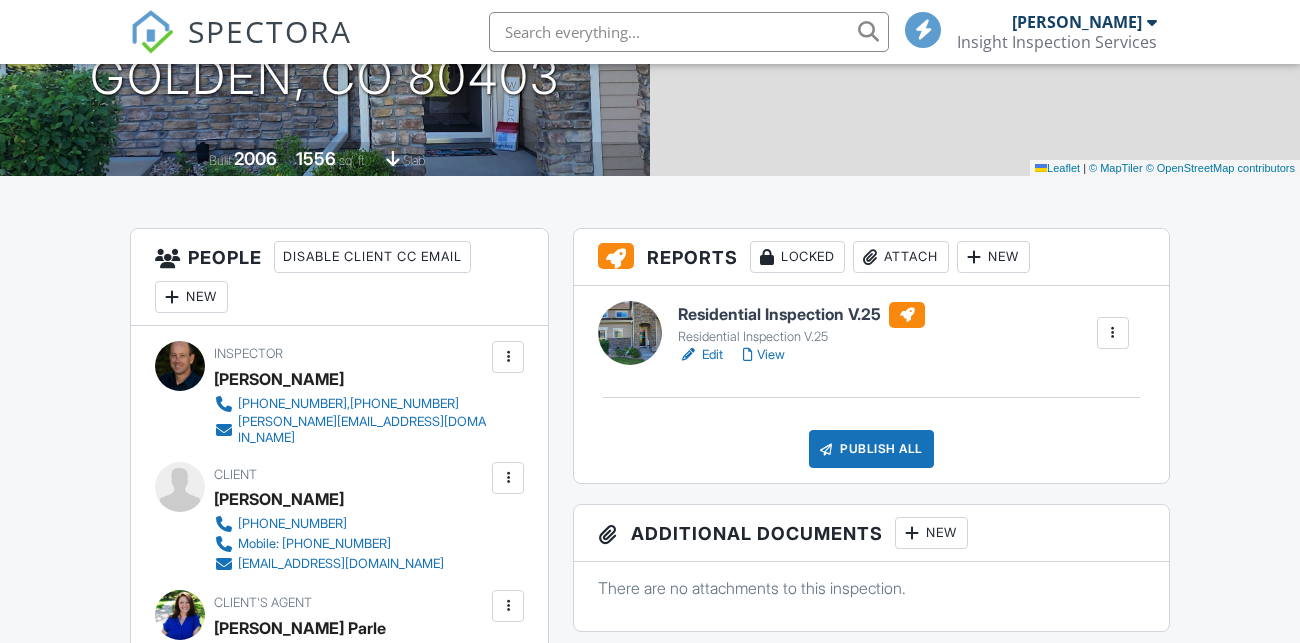scroll, scrollTop: 358, scrollLeft: 0, axis: vertical 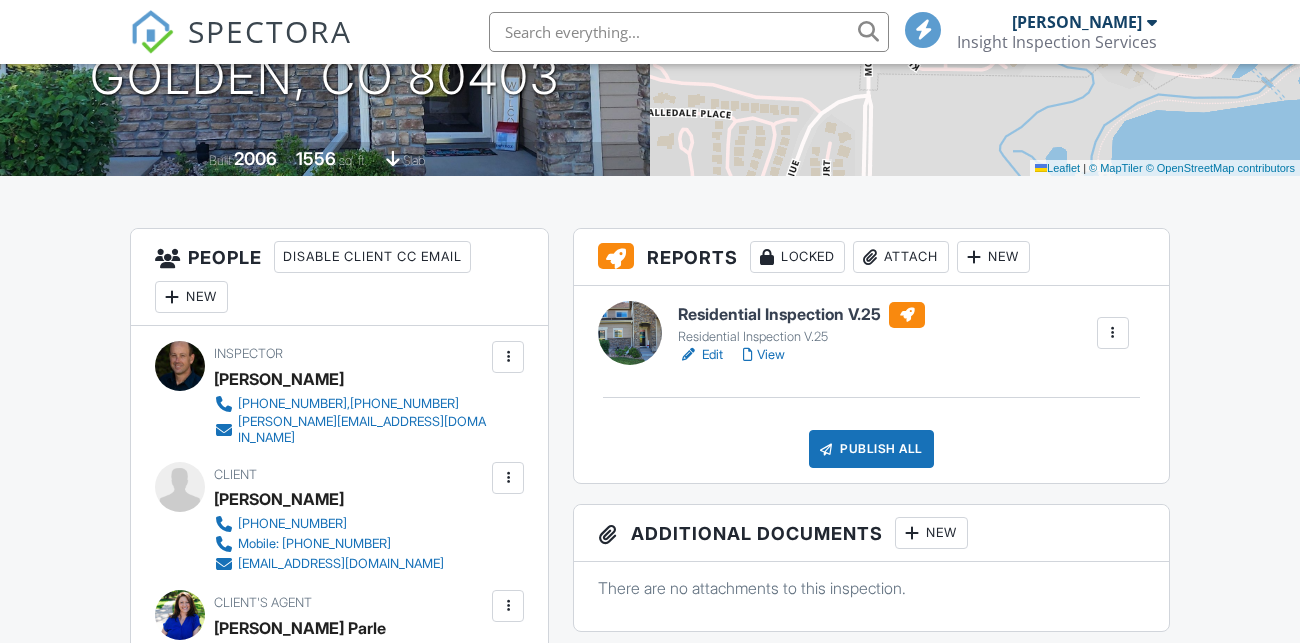 click on "Edit" at bounding box center [700, 355] 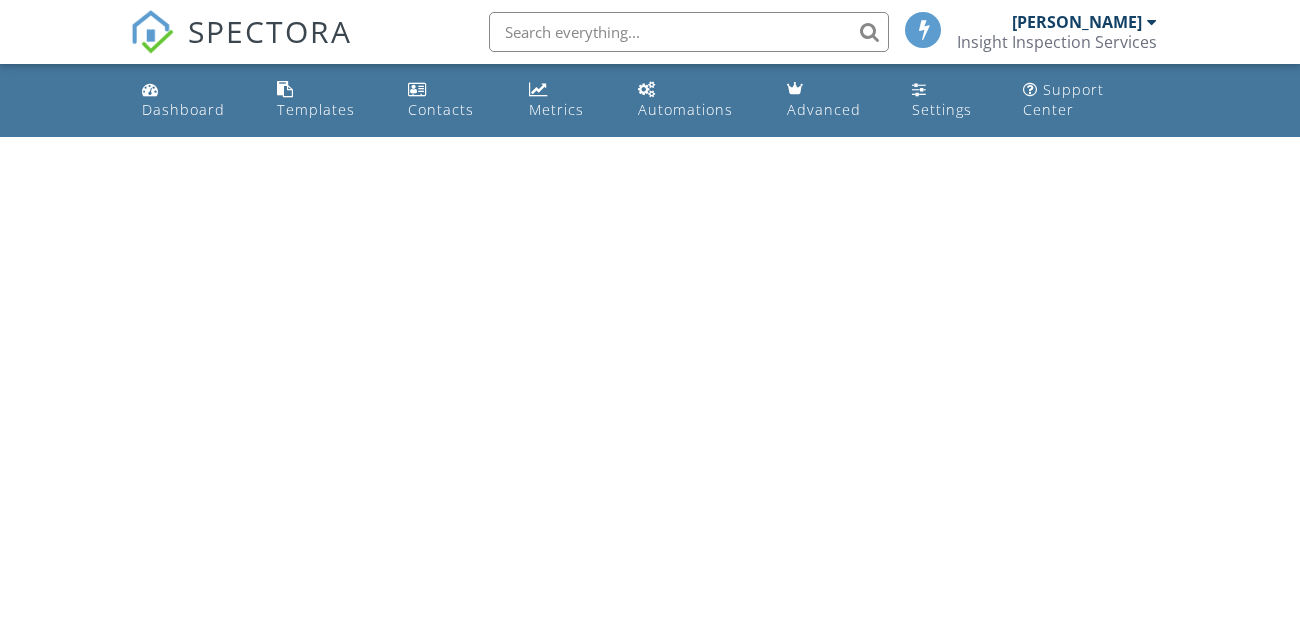 scroll, scrollTop: 0, scrollLeft: 0, axis: both 